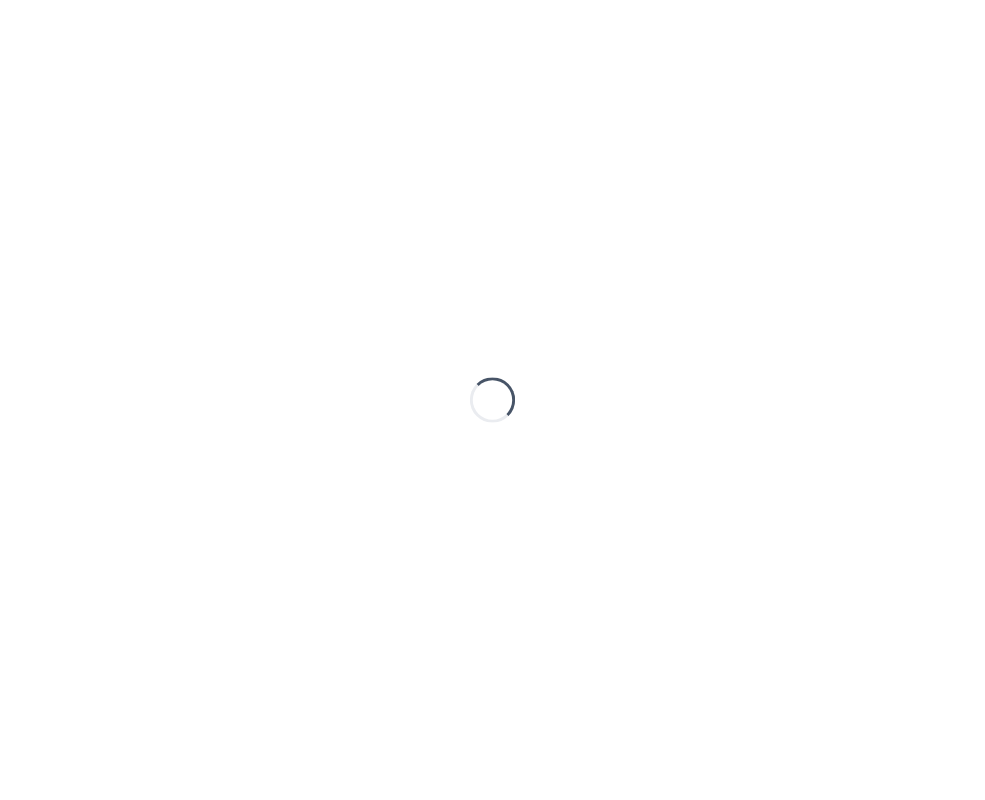 scroll, scrollTop: 0, scrollLeft: 0, axis: both 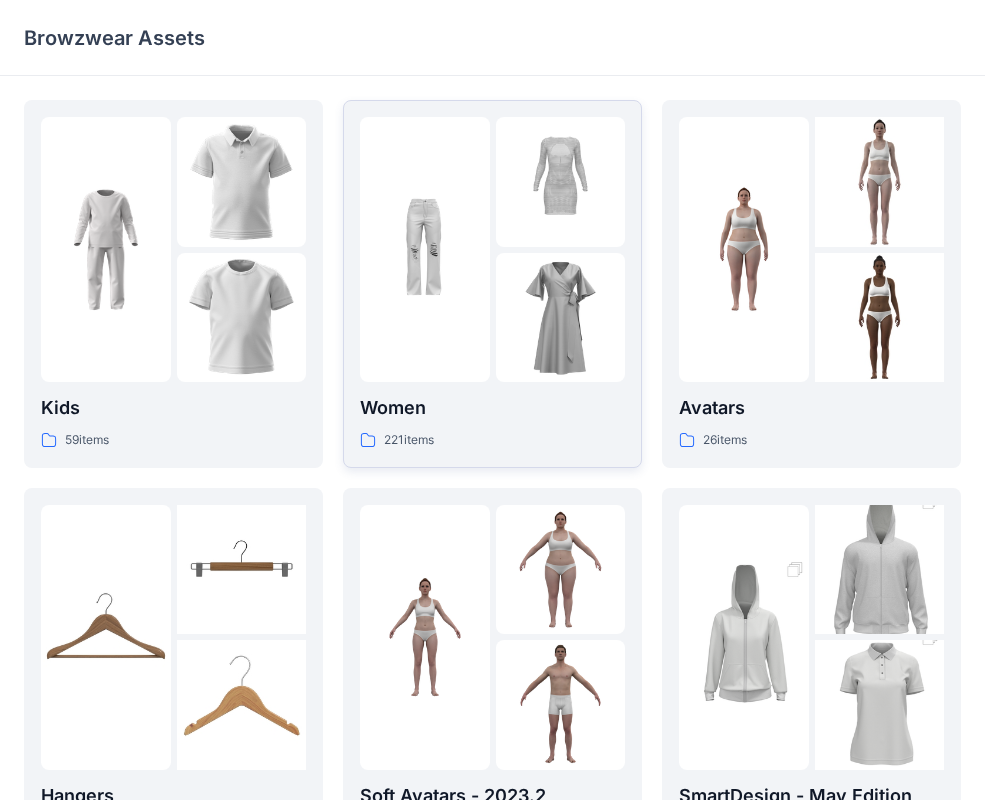 click at bounding box center [561, 318] 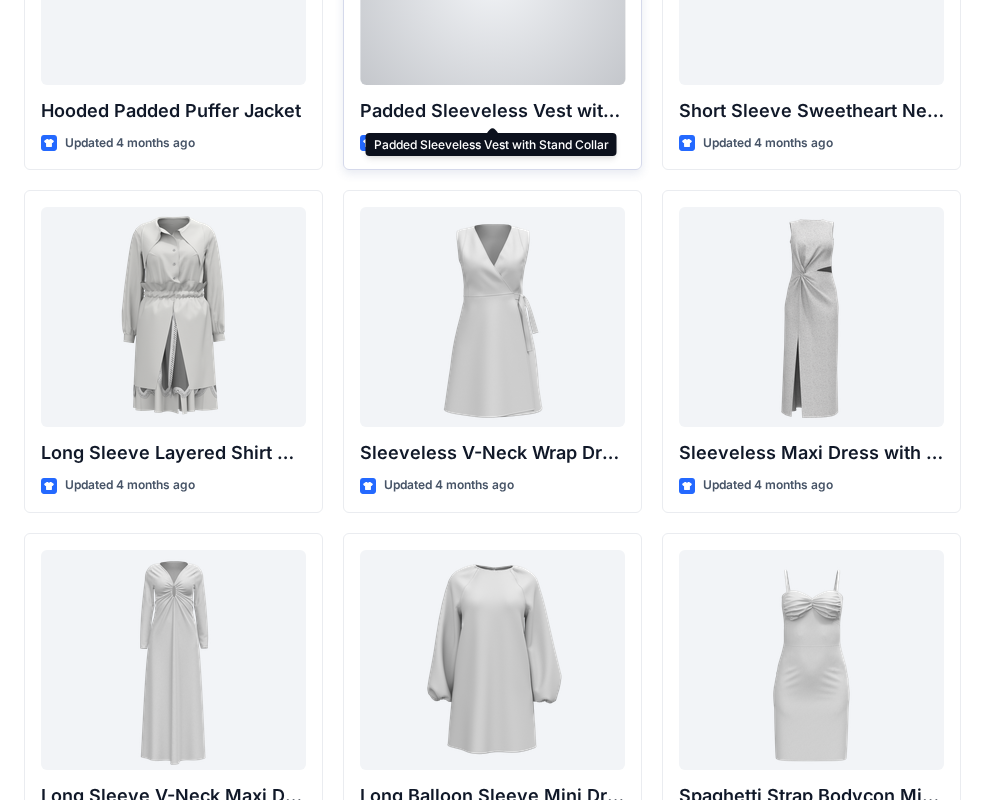 scroll, scrollTop: 2653, scrollLeft: 0, axis: vertical 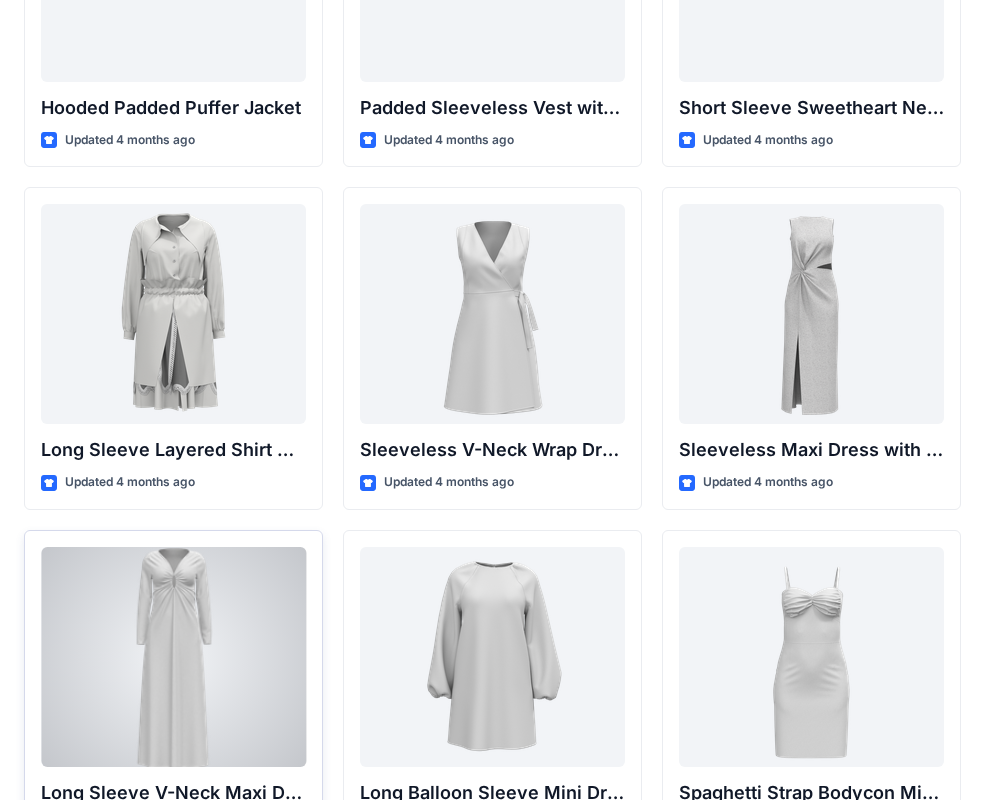 click at bounding box center [173, 657] 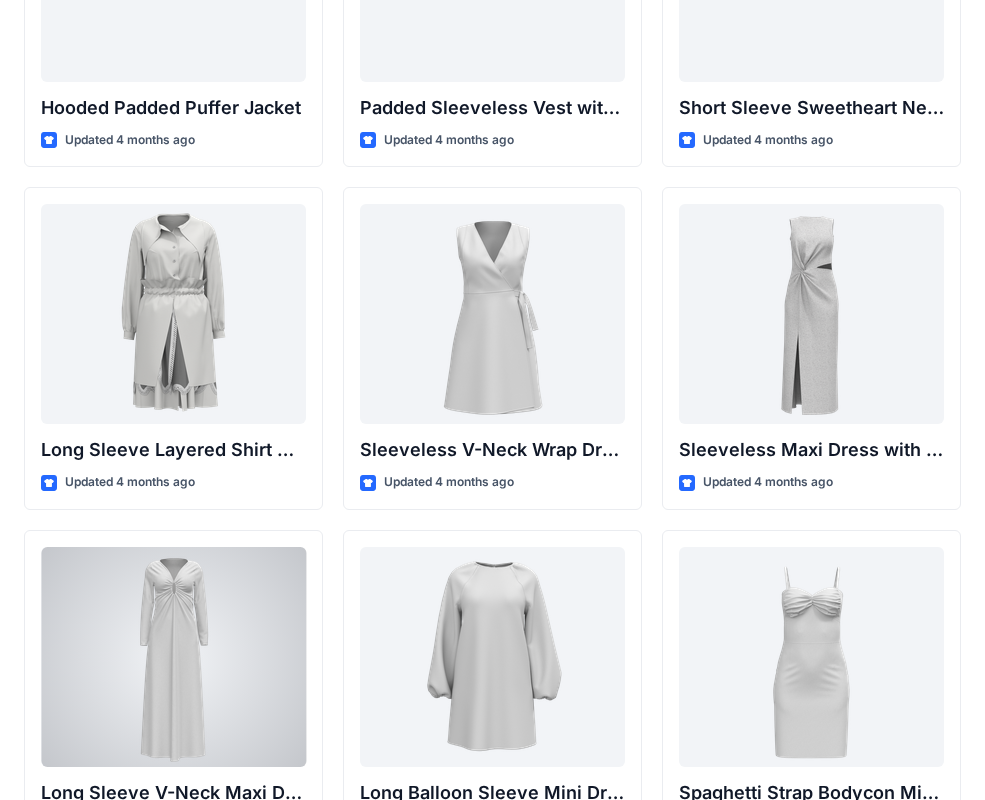 scroll, scrollTop: 0, scrollLeft: 0, axis: both 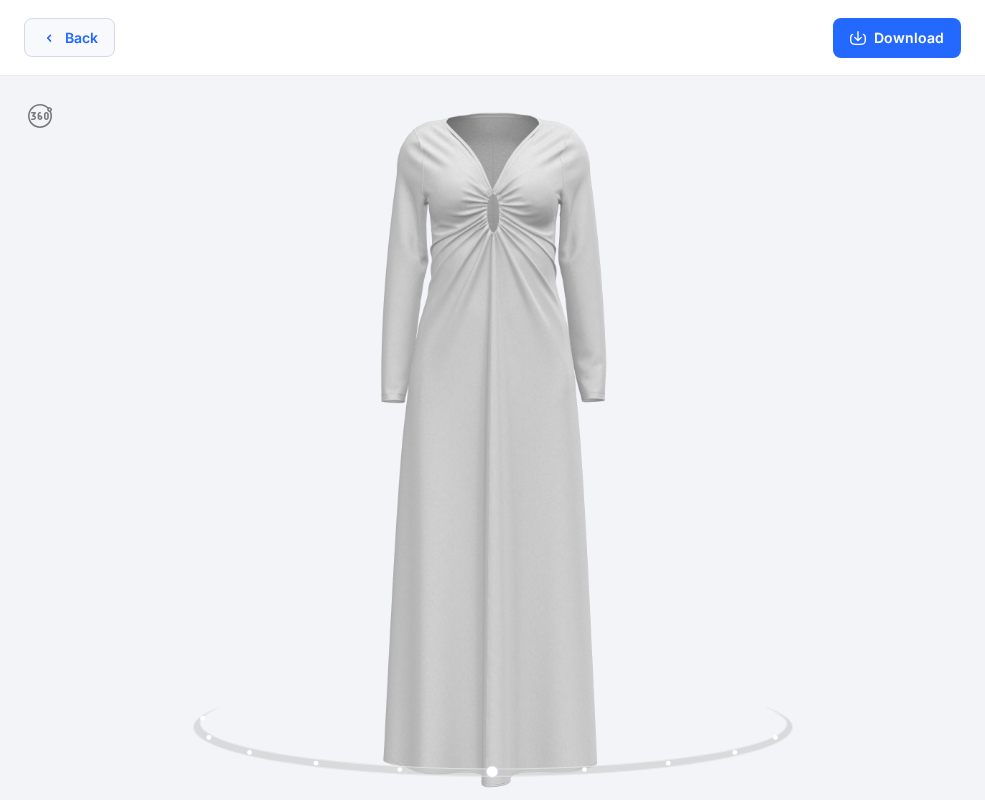 click 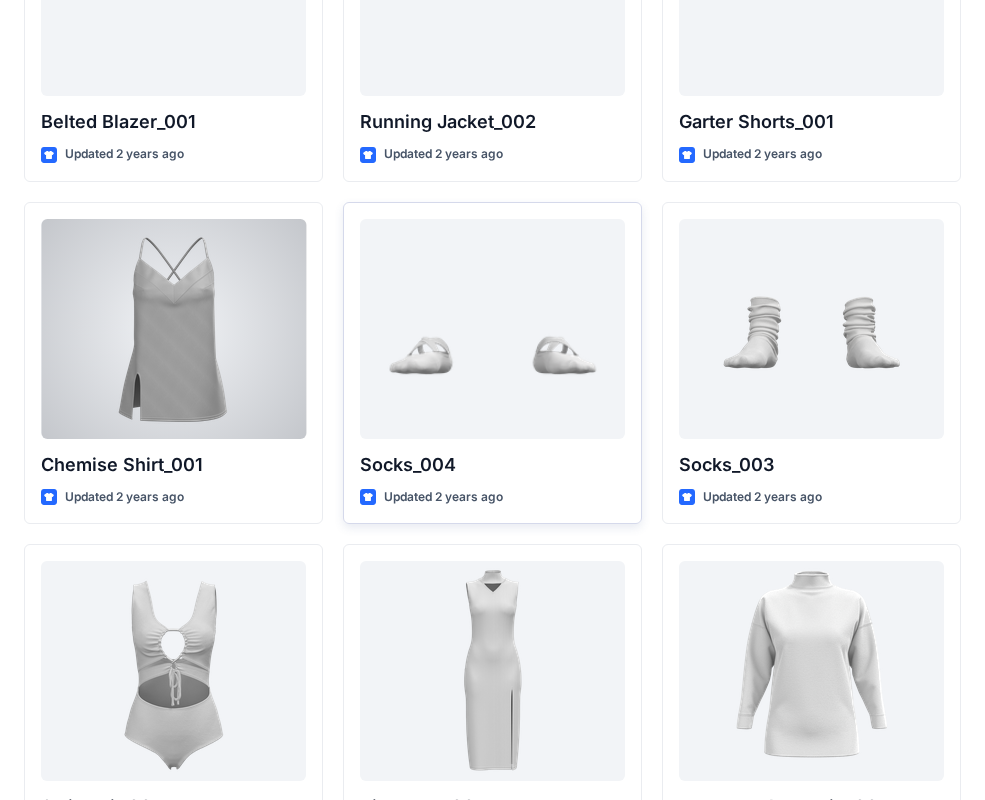 scroll, scrollTop: 23951, scrollLeft: 0, axis: vertical 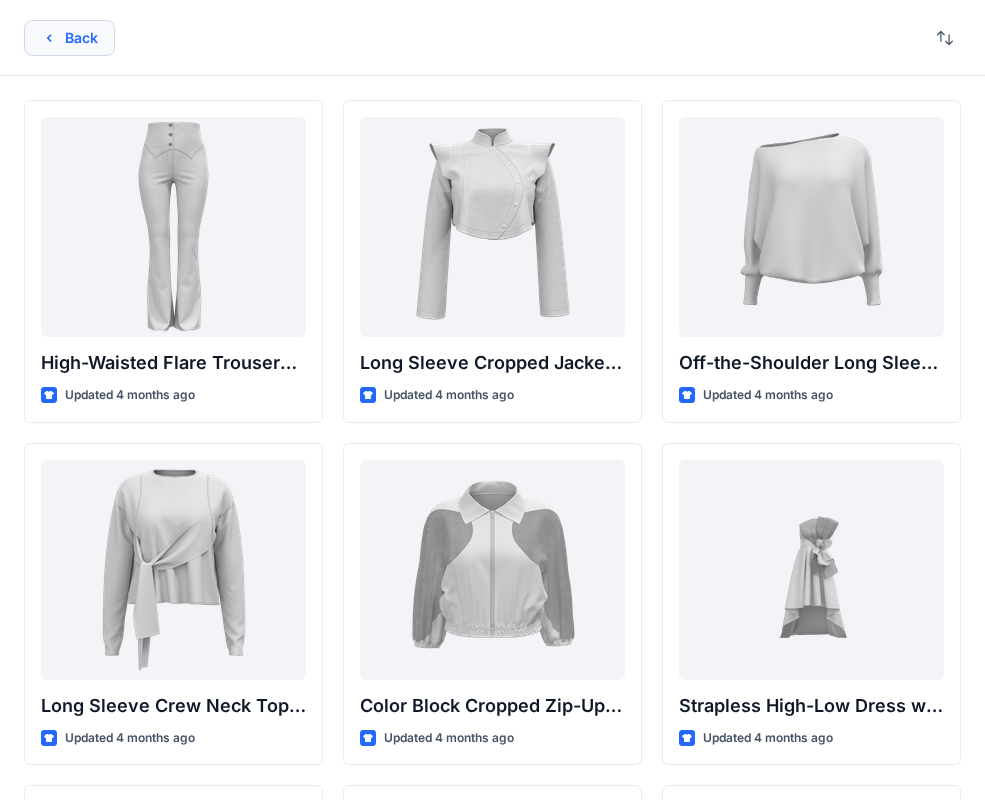 click on "Back" at bounding box center (69, 38) 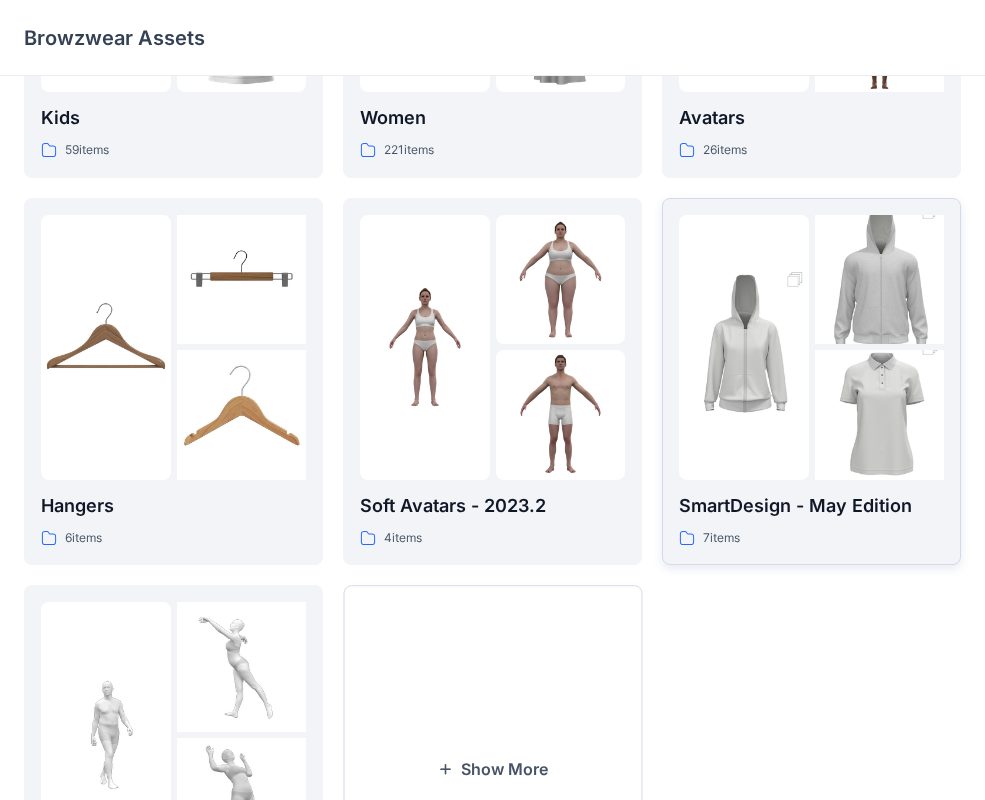 scroll, scrollTop: 387, scrollLeft: 0, axis: vertical 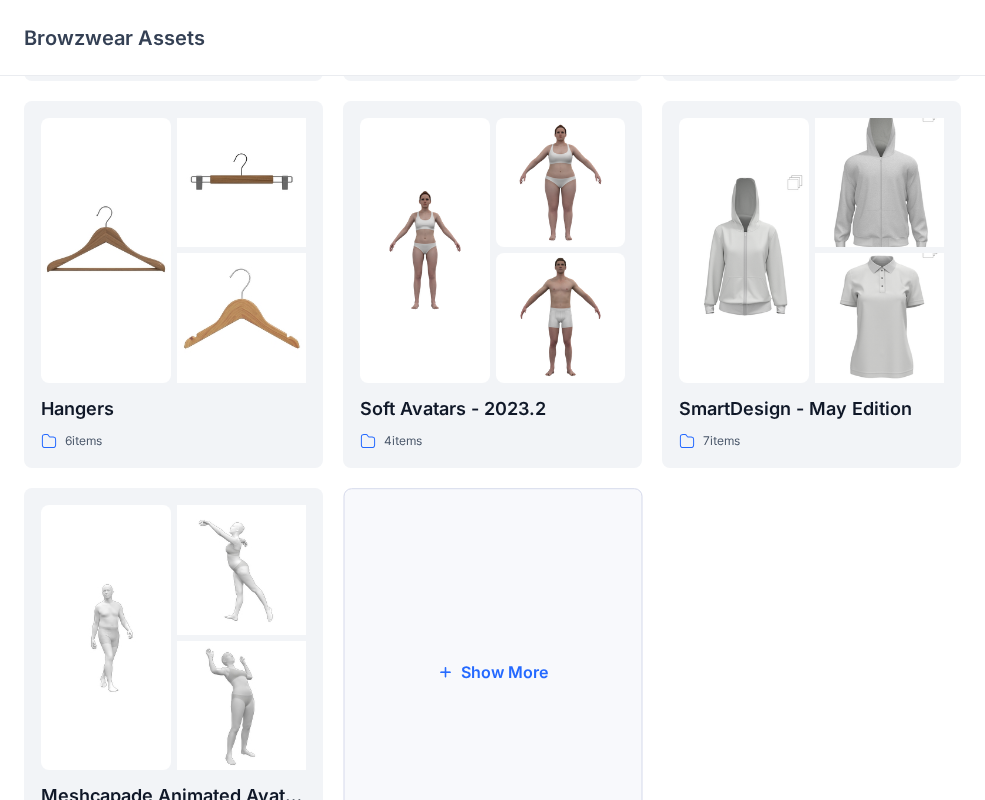 click on "Show More" at bounding box center [492, 672] 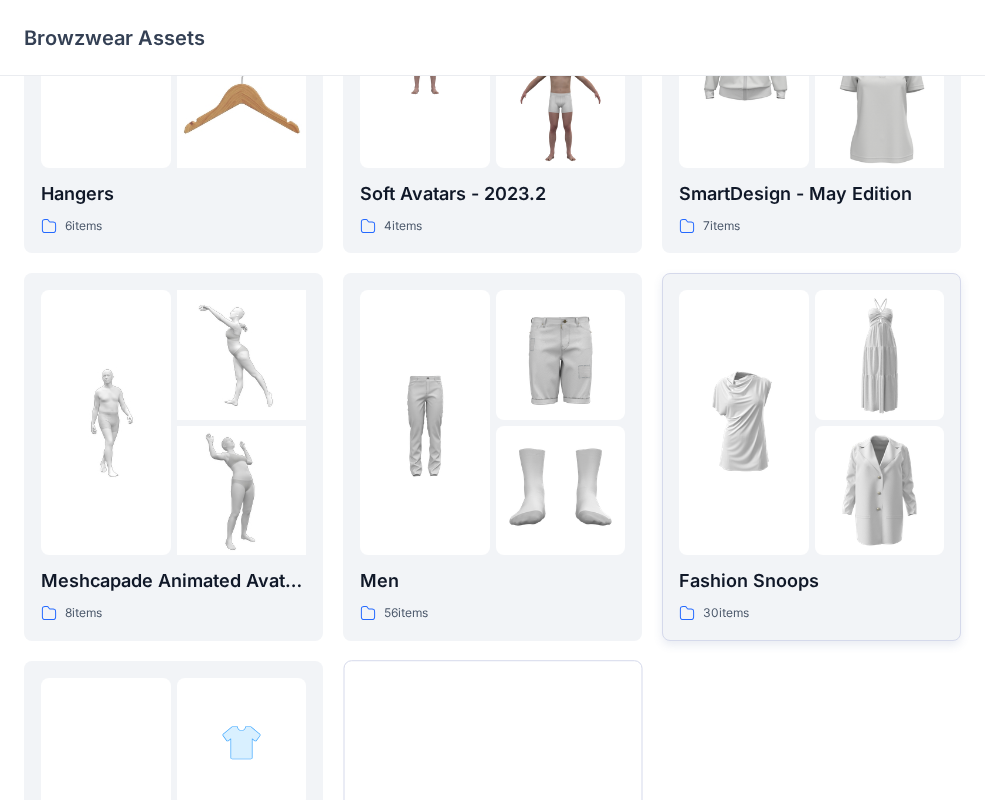 scroll, scrollTop: 663, scrollLeft: 0, axis: vertical 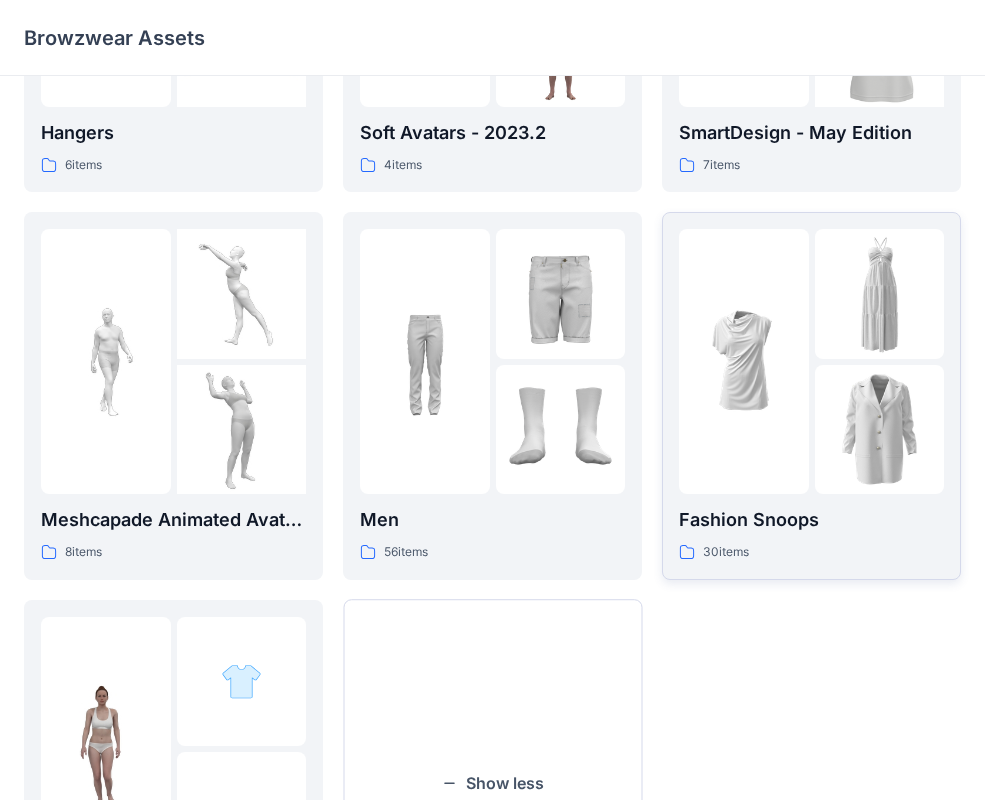 click at bounding box center (744, 362) 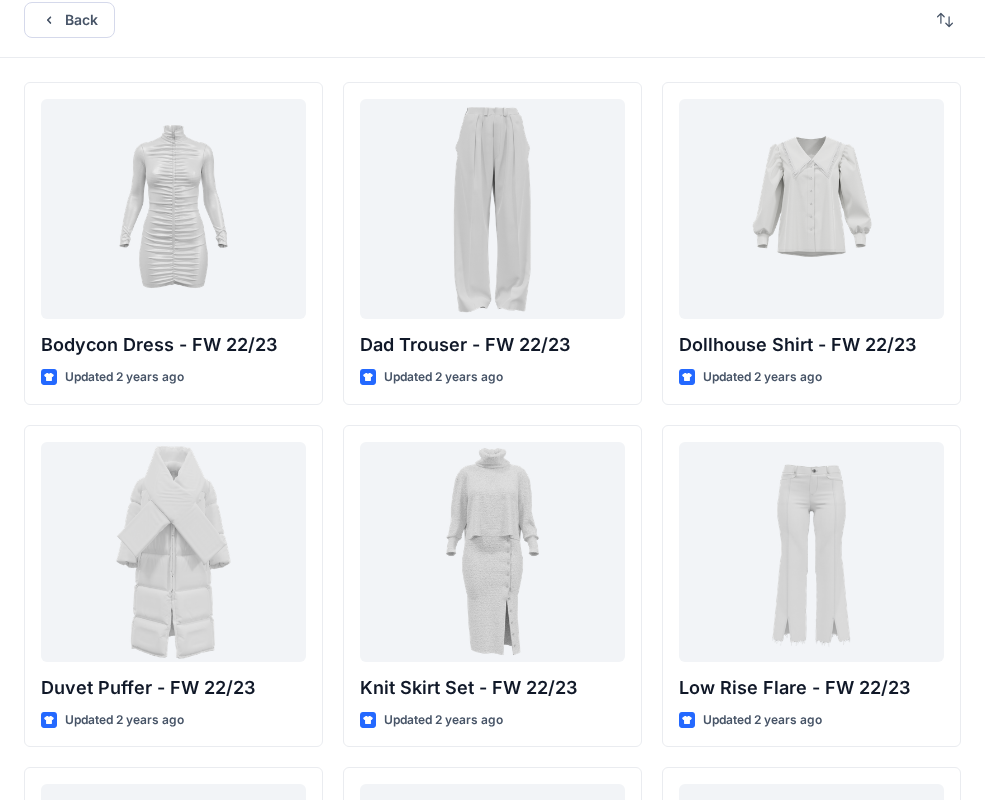 scroll, scrollTop: 0, scrollLeft: 0, axis: both 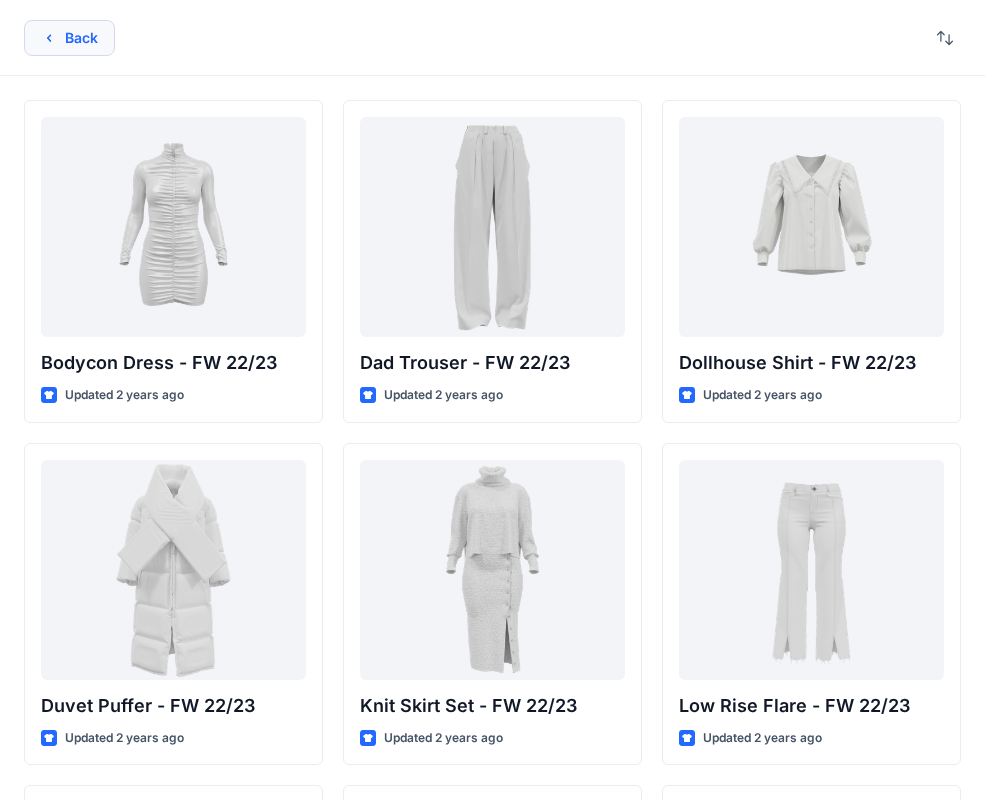 click on "Back" at bounding box center [69, 38] 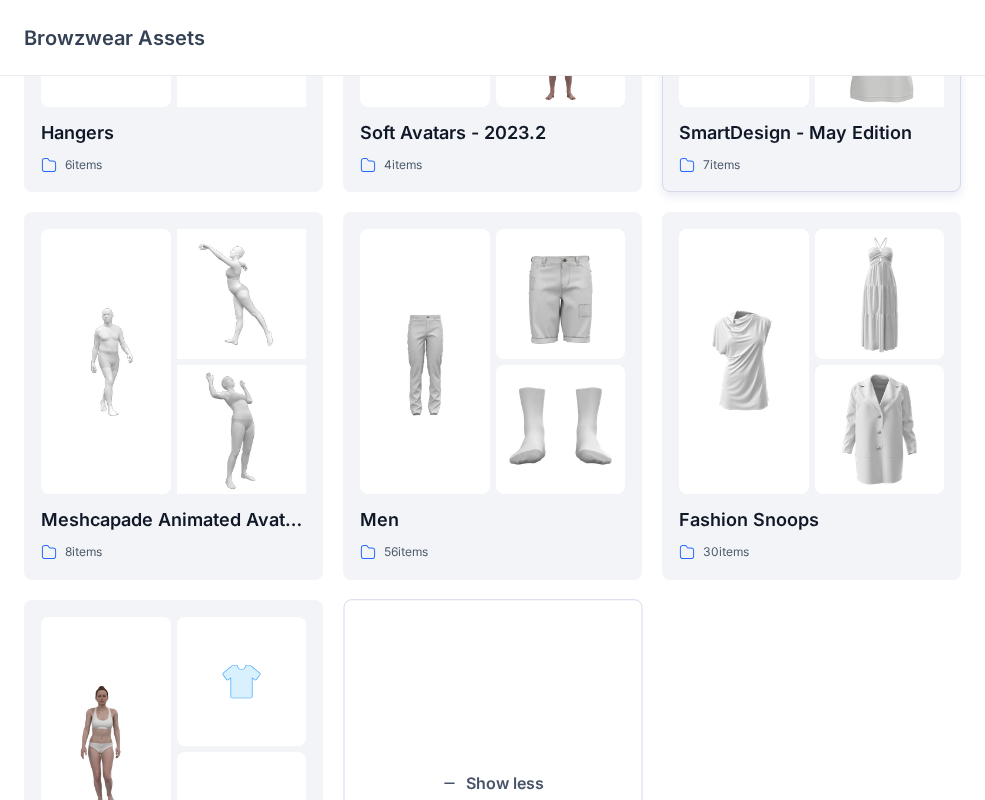 scroll, scrollTop: 476, scrollLeft: 0, axis: vertical 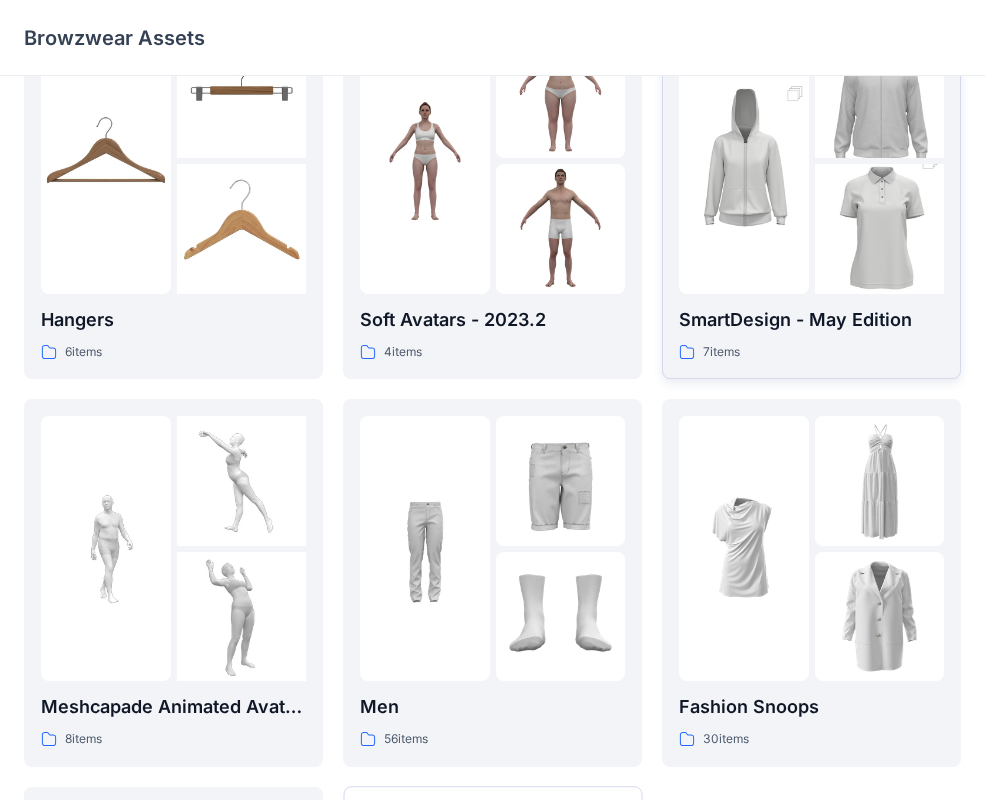click at bounding box center (880, 229) 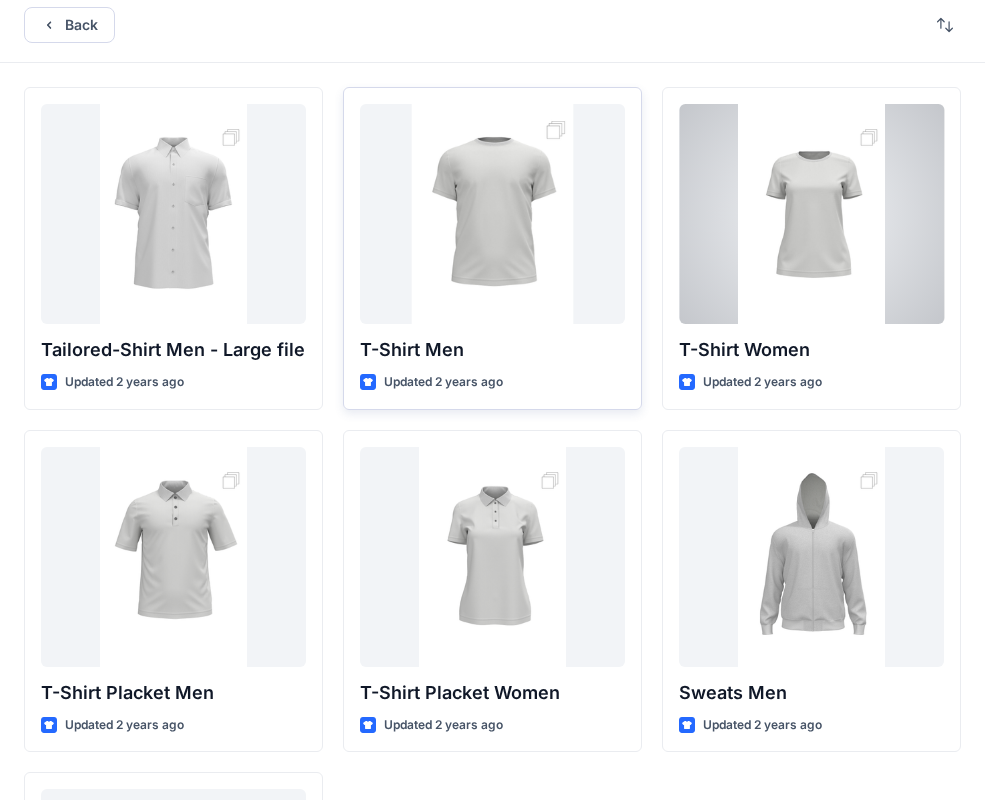scroll, scrollTop: 0, scrollLeft: 0, axis: both 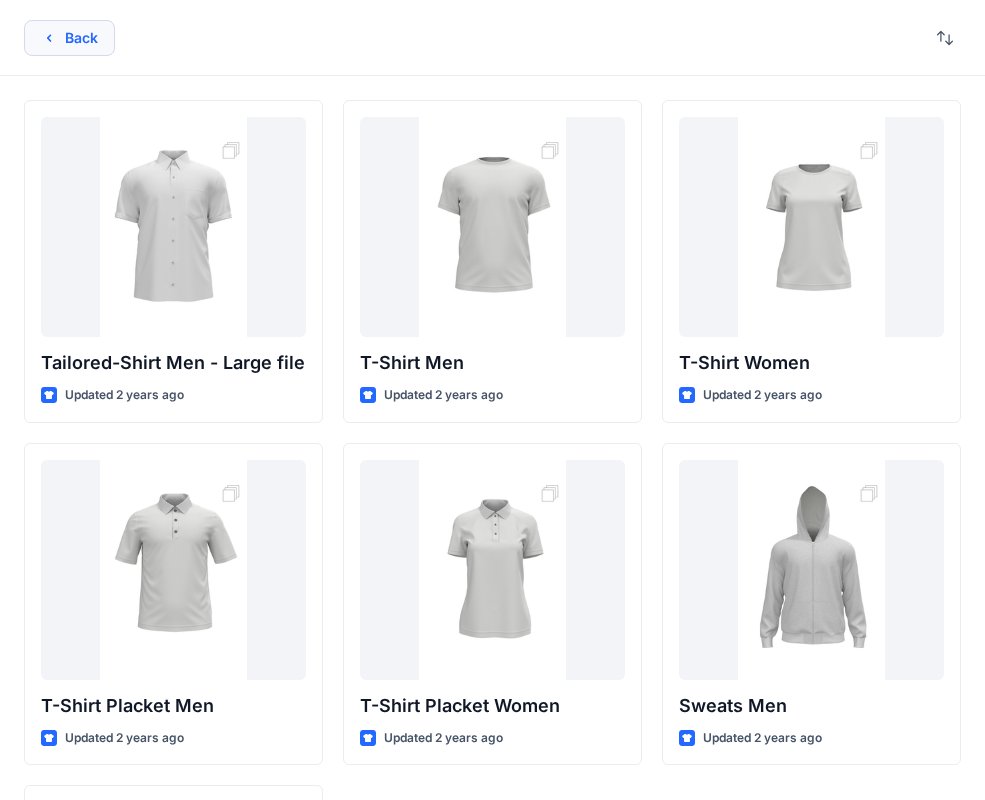 click on "Back" at bounding box center (69, 38) 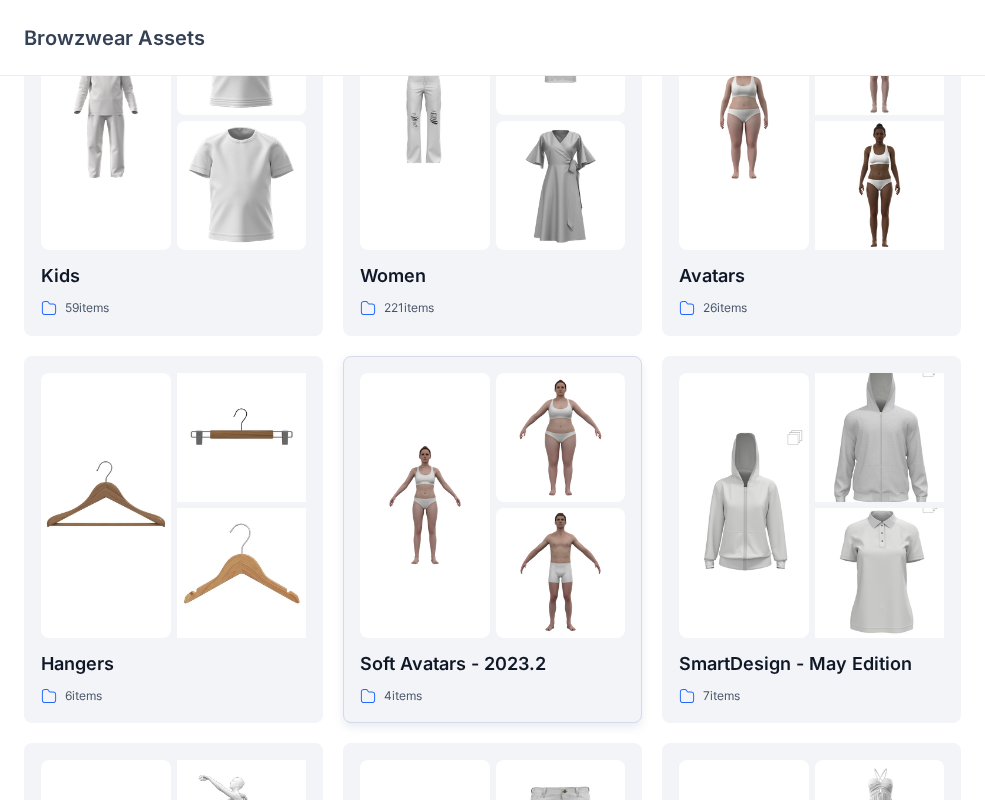 scroll, scrollTop: 50, scrollLeft: 0, axis: vertical 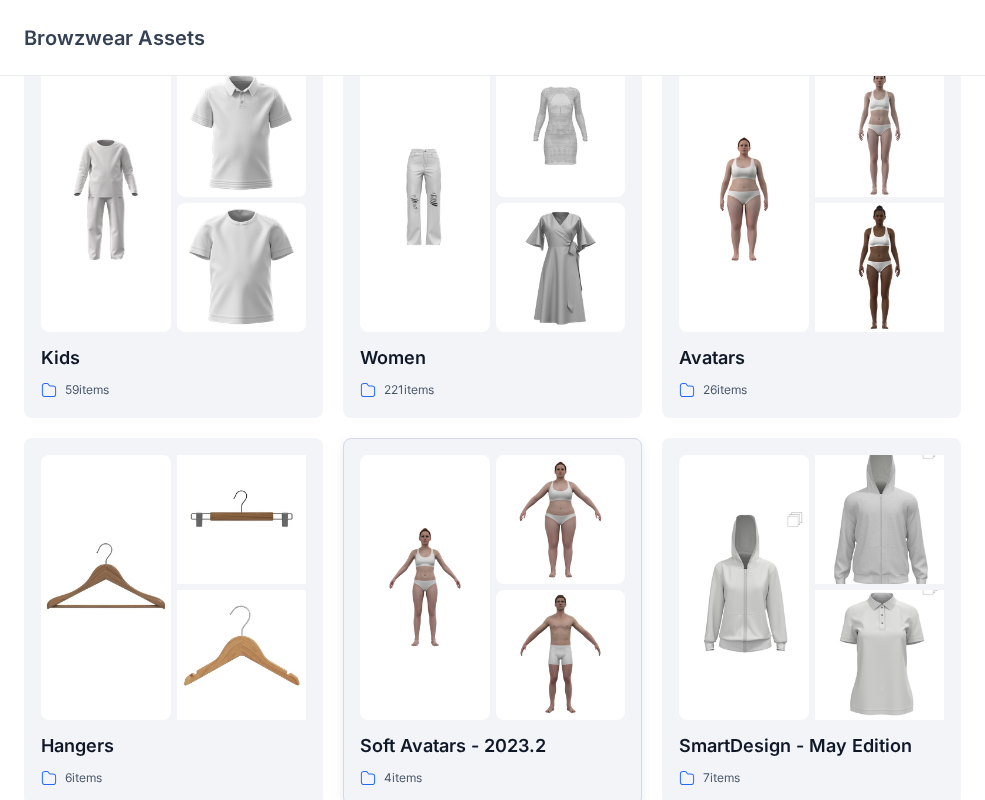 click at bounding box center [561, 132] 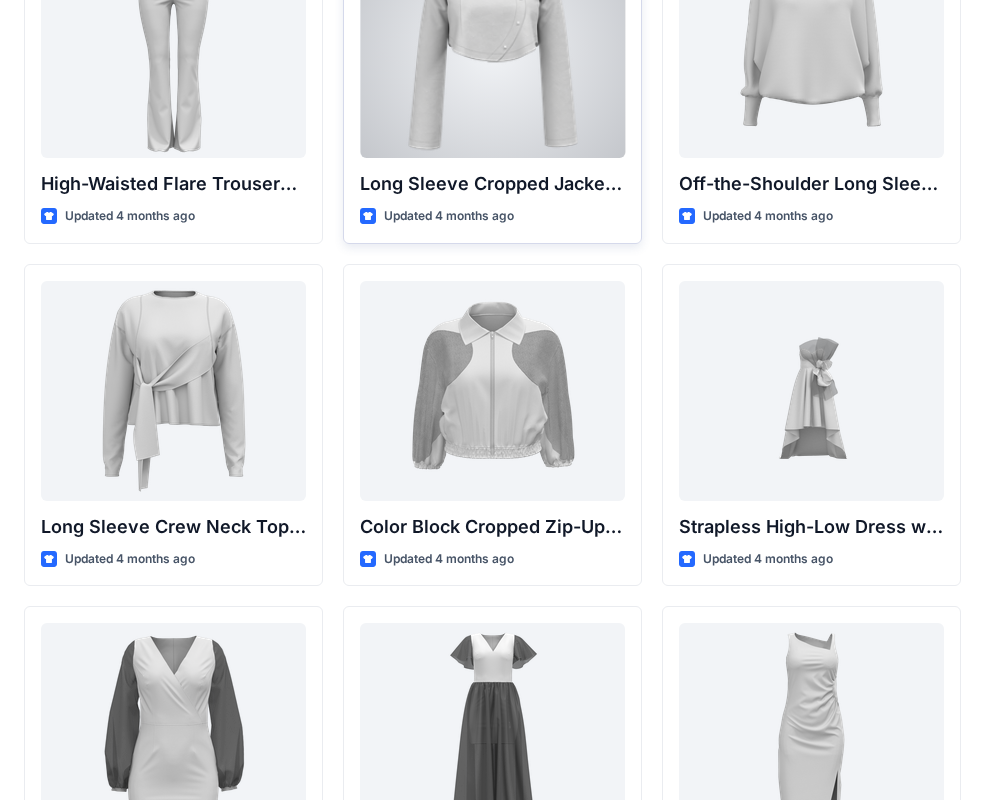 scroll, scrollTop: 380, scrollLeft: 0, axis: vertical 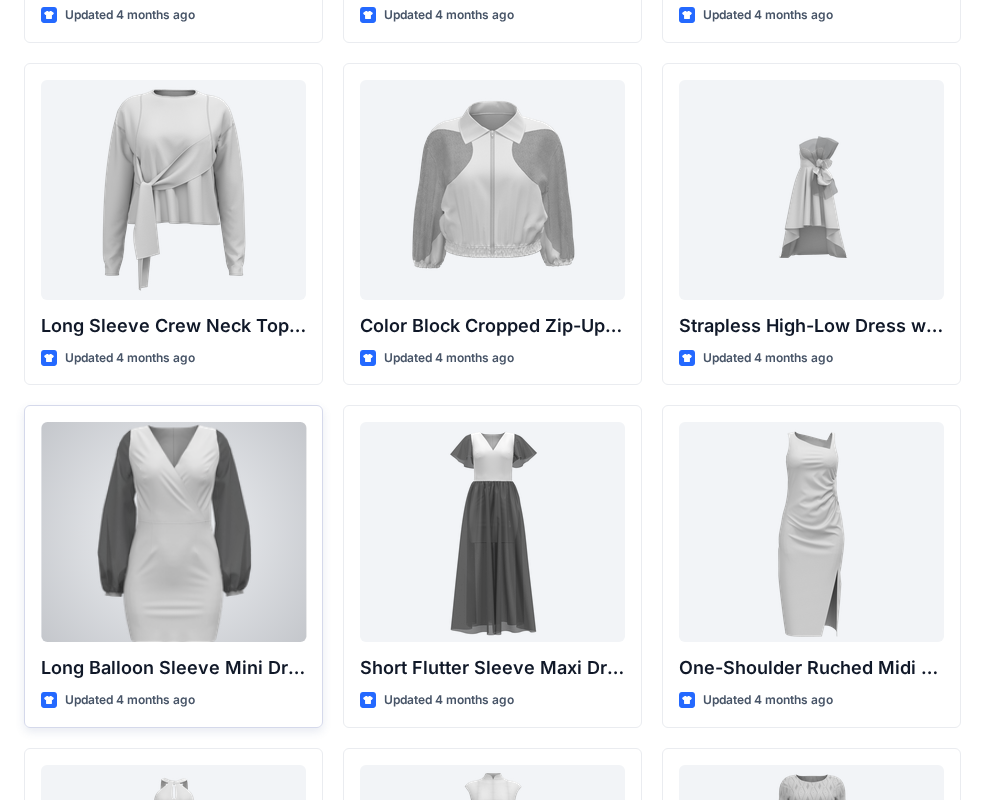 click at bounding box center [173, 532] 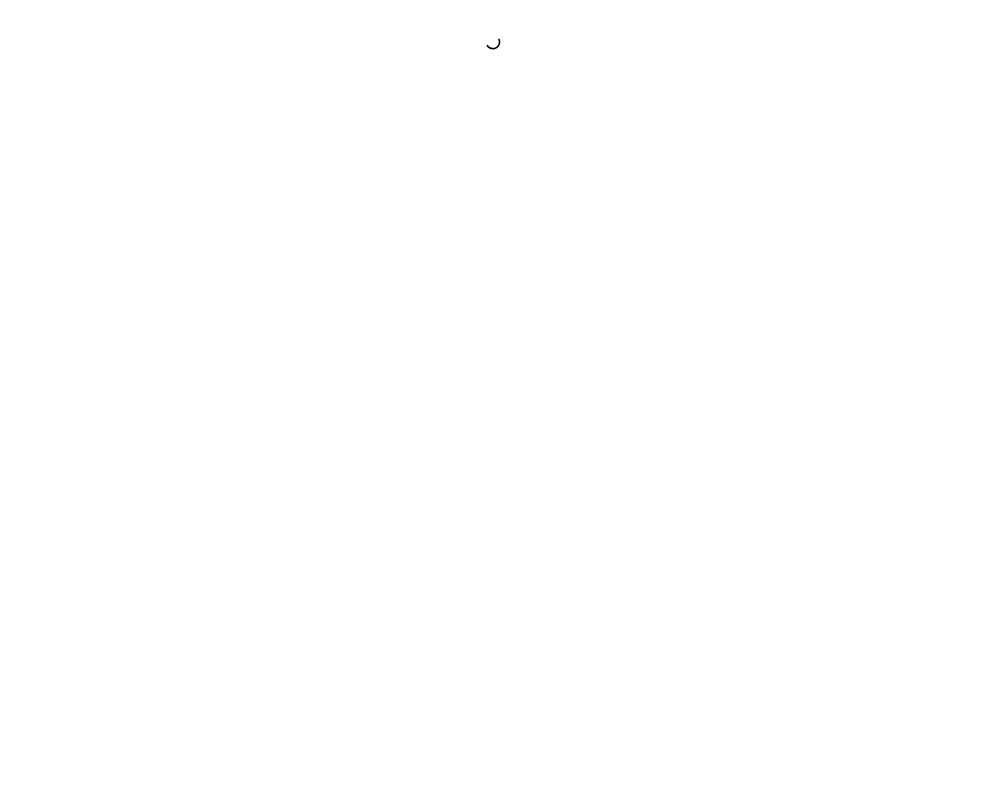 scroll, scrollTop: 0, scrollLeft: 0, axis: both 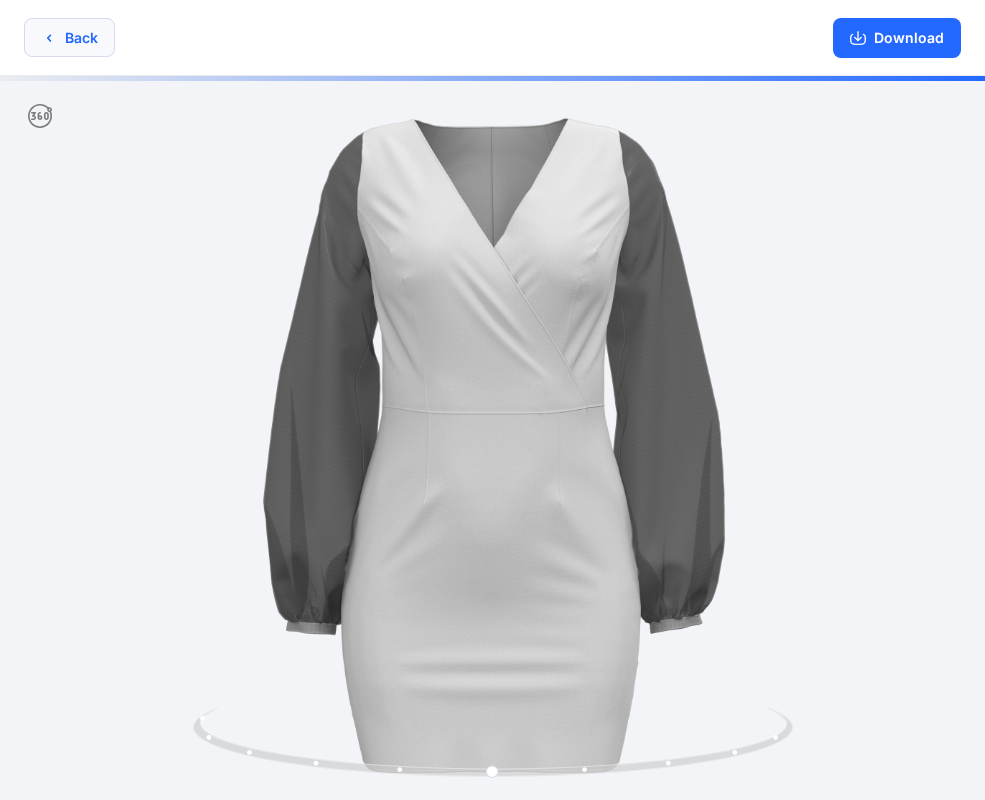 click on "Back" at bounding box center [69, 37] 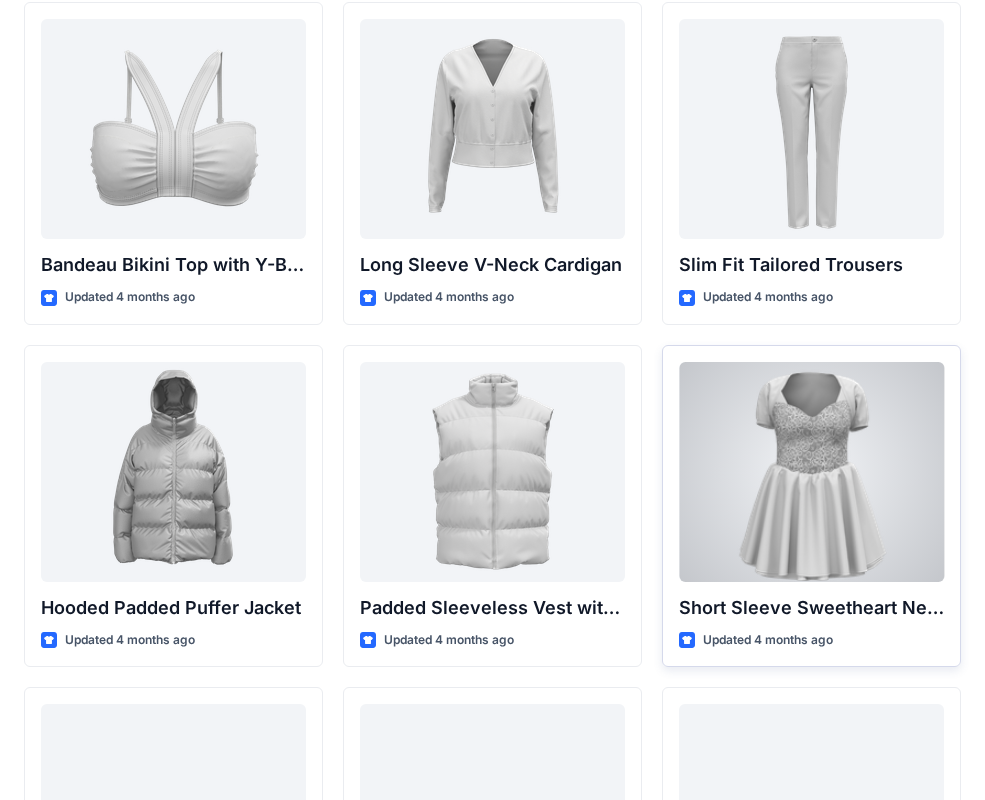 scroll, scrollTop: 2552, scrollLeft: 0, axis: vertical 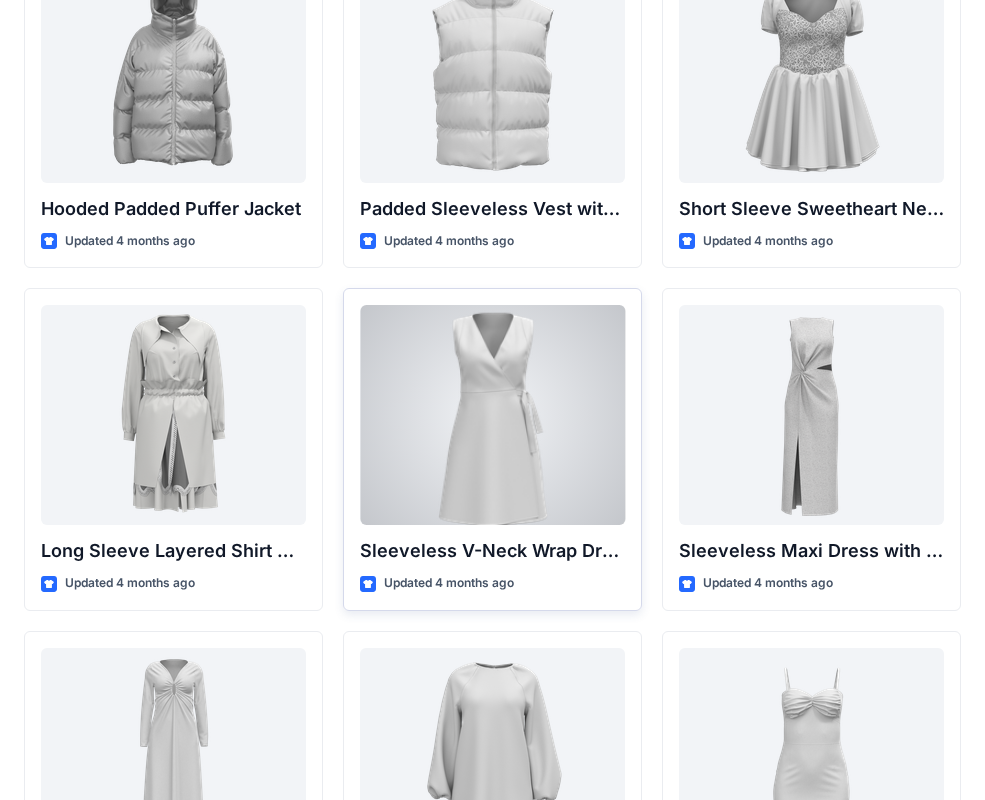 click at bounding box center [492, 415] 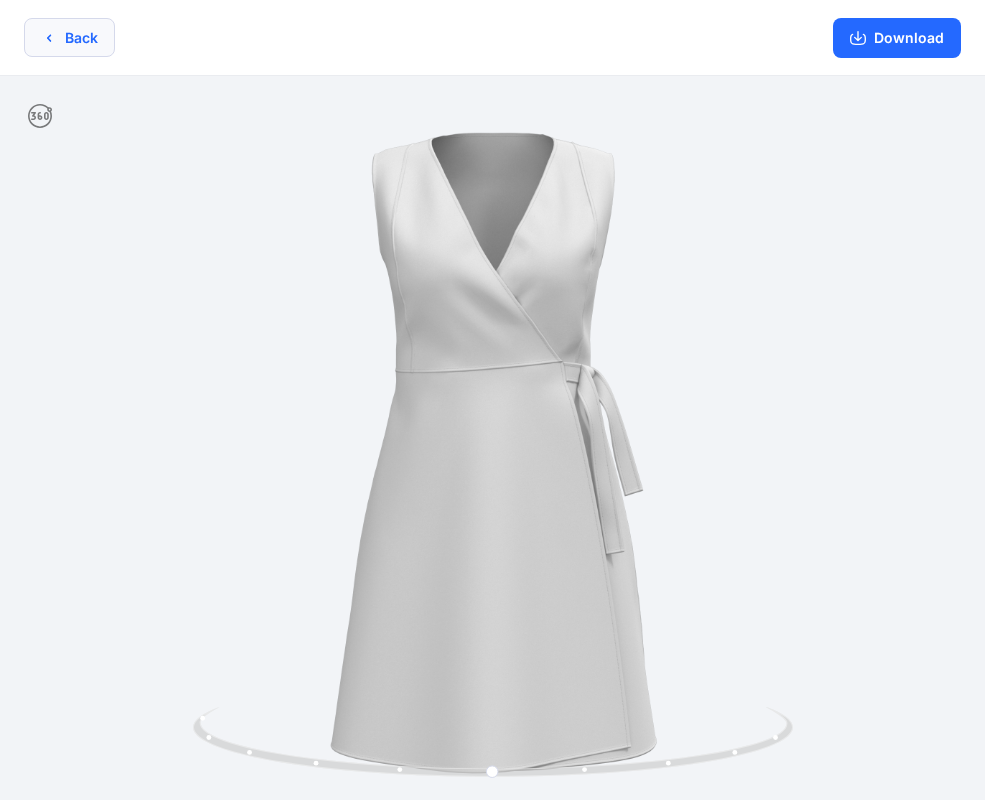 click on "Back" at bounding box center (69, 37) 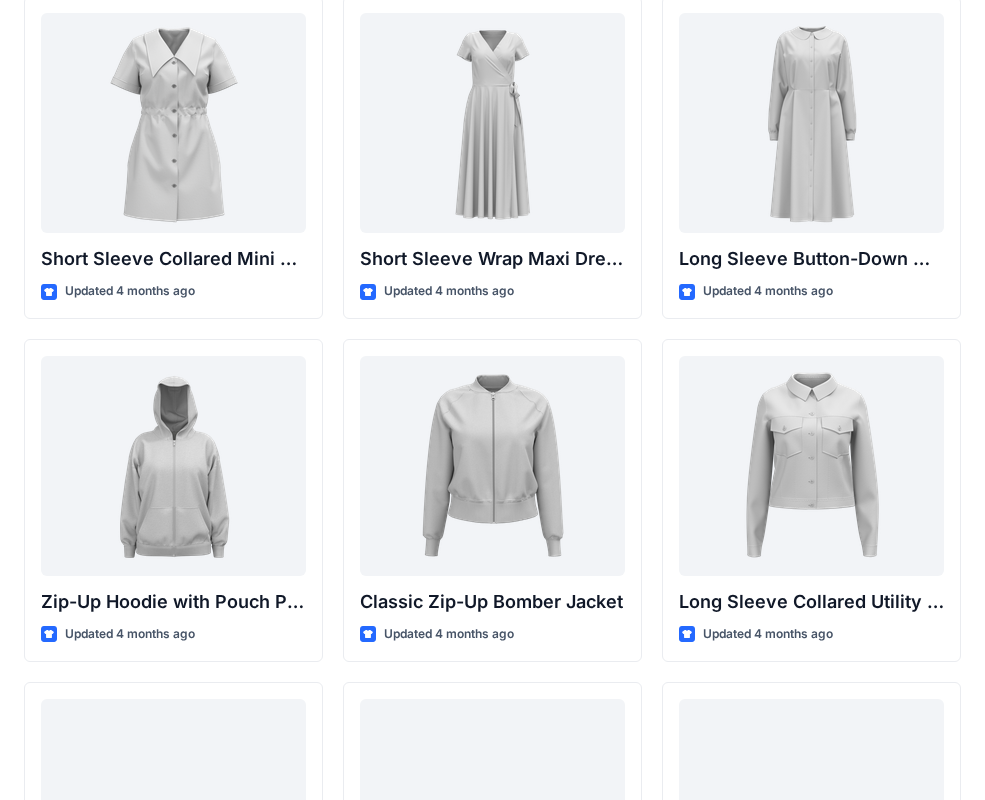 scroll, scrollTop: 2532, scrollLeft: 0, axis: vertical 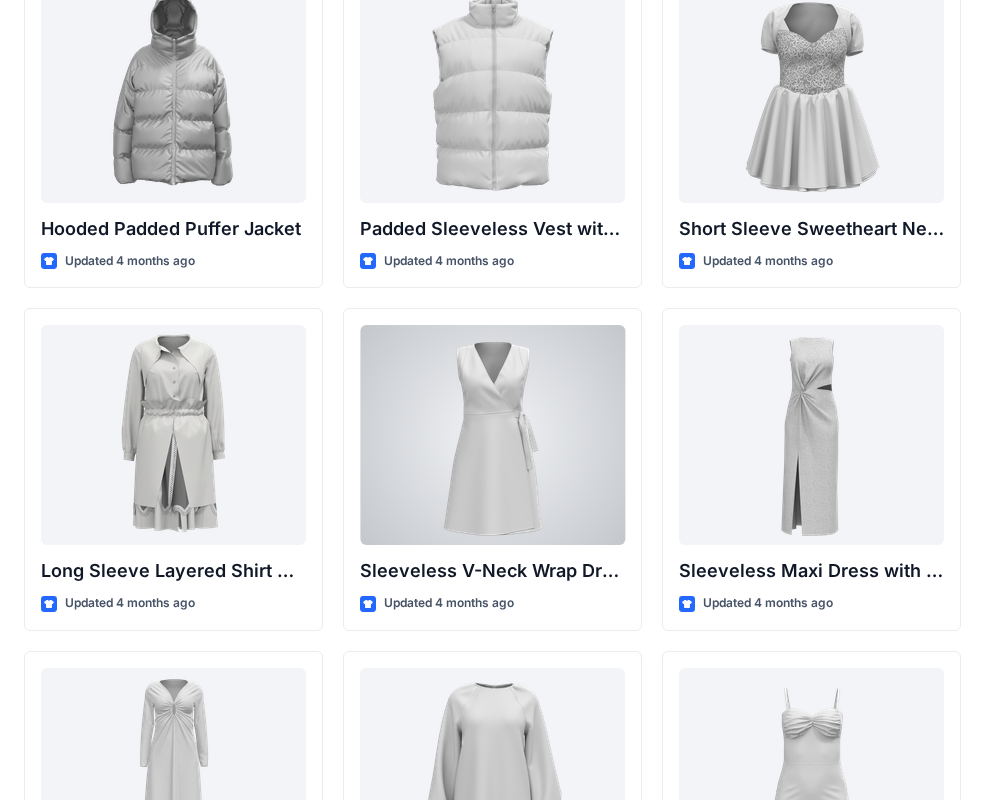 click at bounding box center (492, 435) 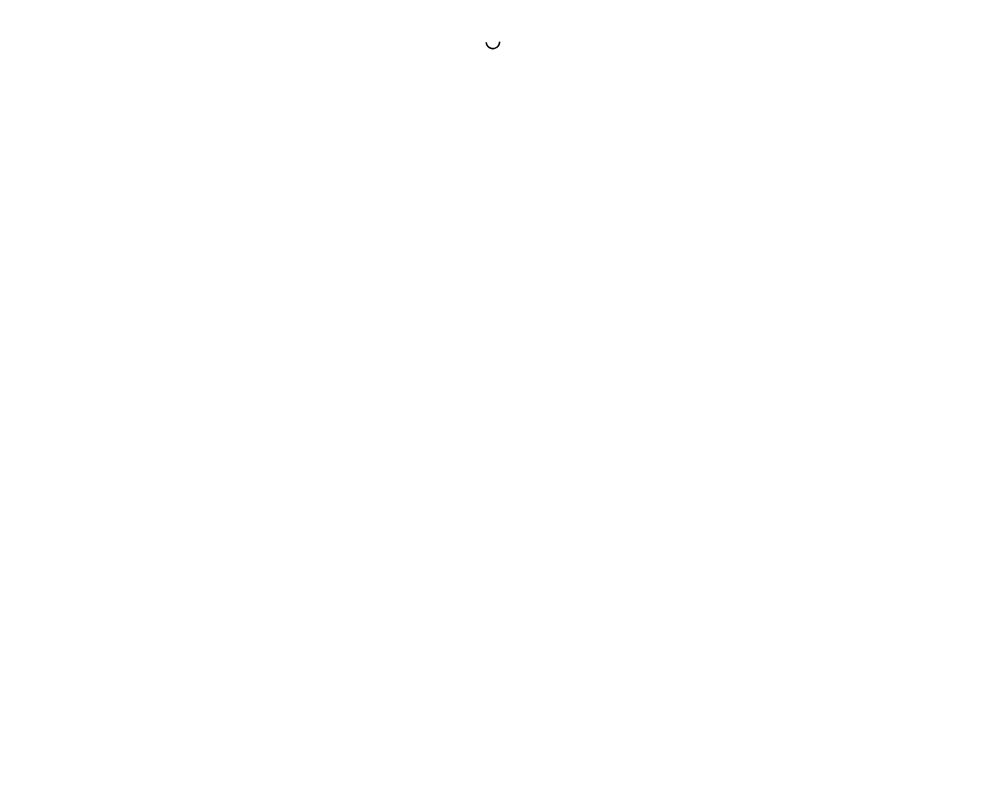 scroll, scrollTop: 0, scrollLeft: 0, axis: both 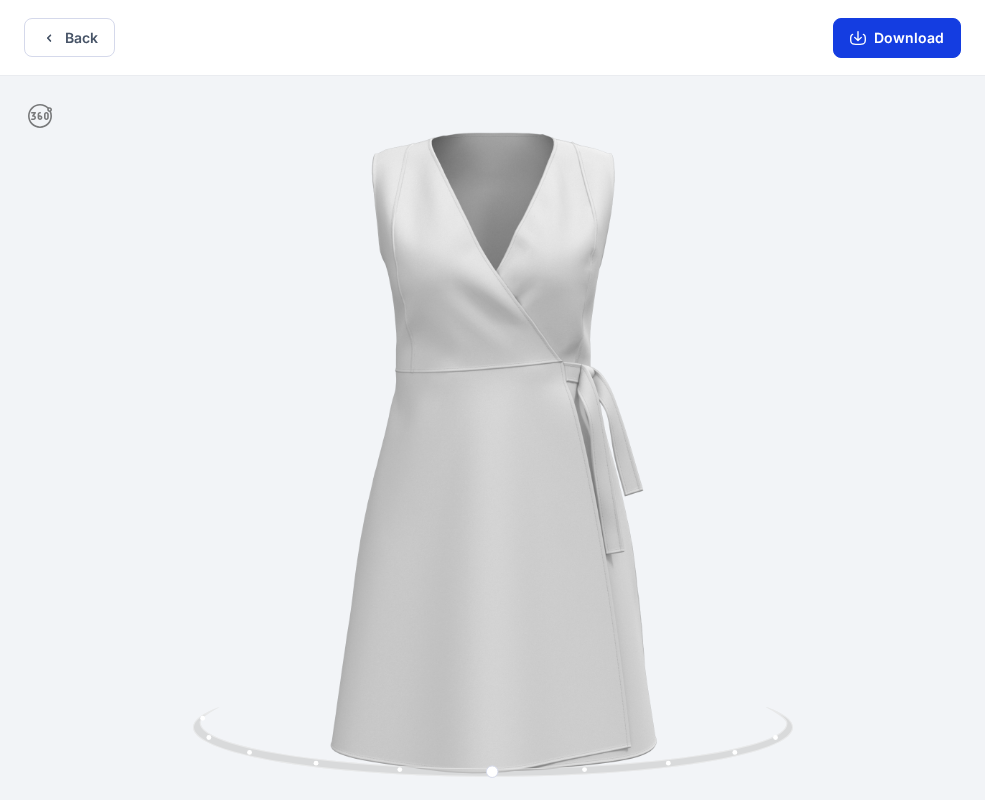 click on "Download" at bounding box center (897, 38) 